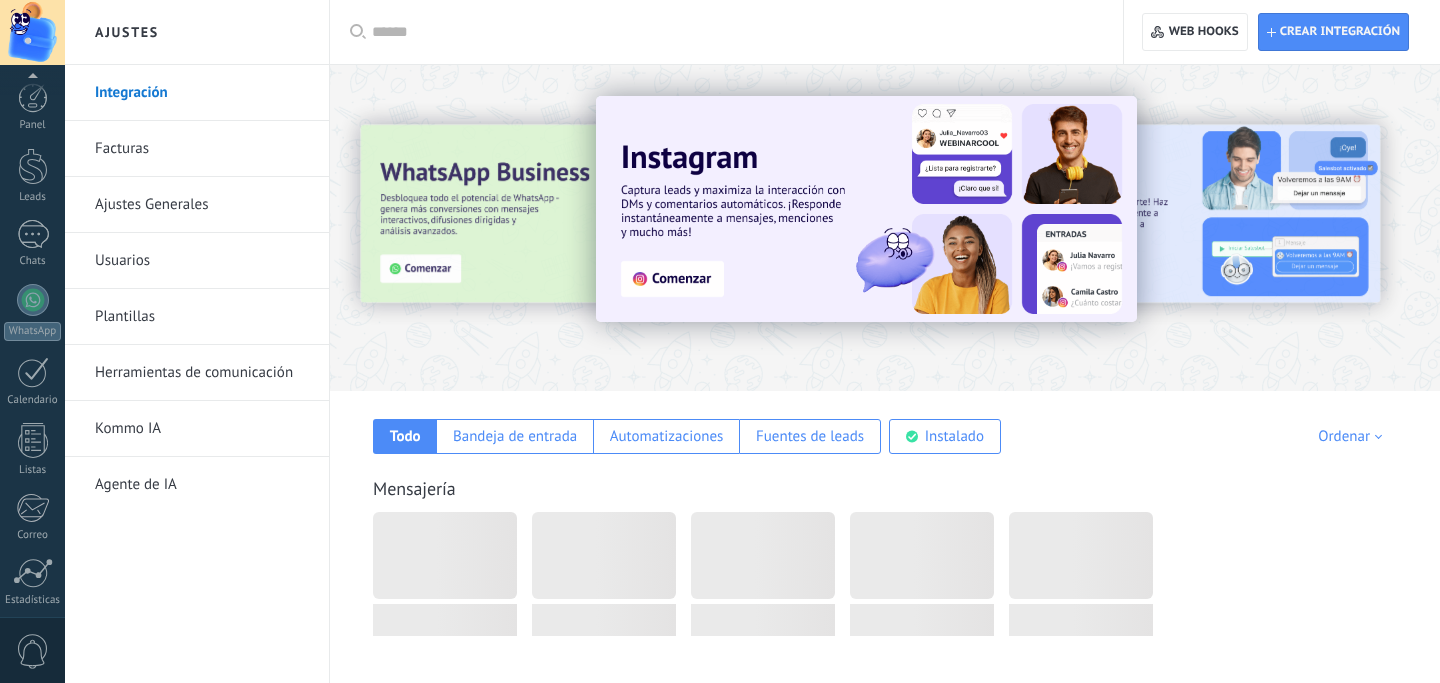 scroll, scrollTop: 397, scrollLeft: 0, axis: vertical 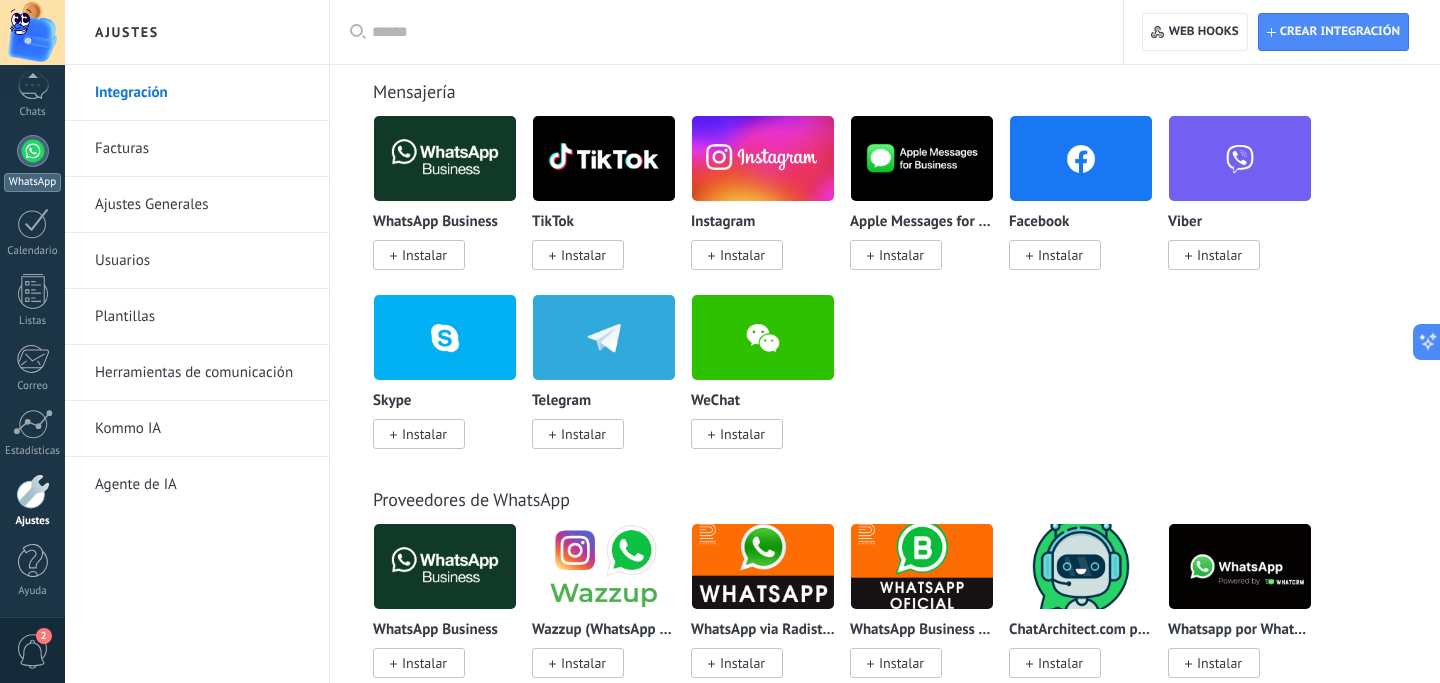click at bounding box center [33, 151] 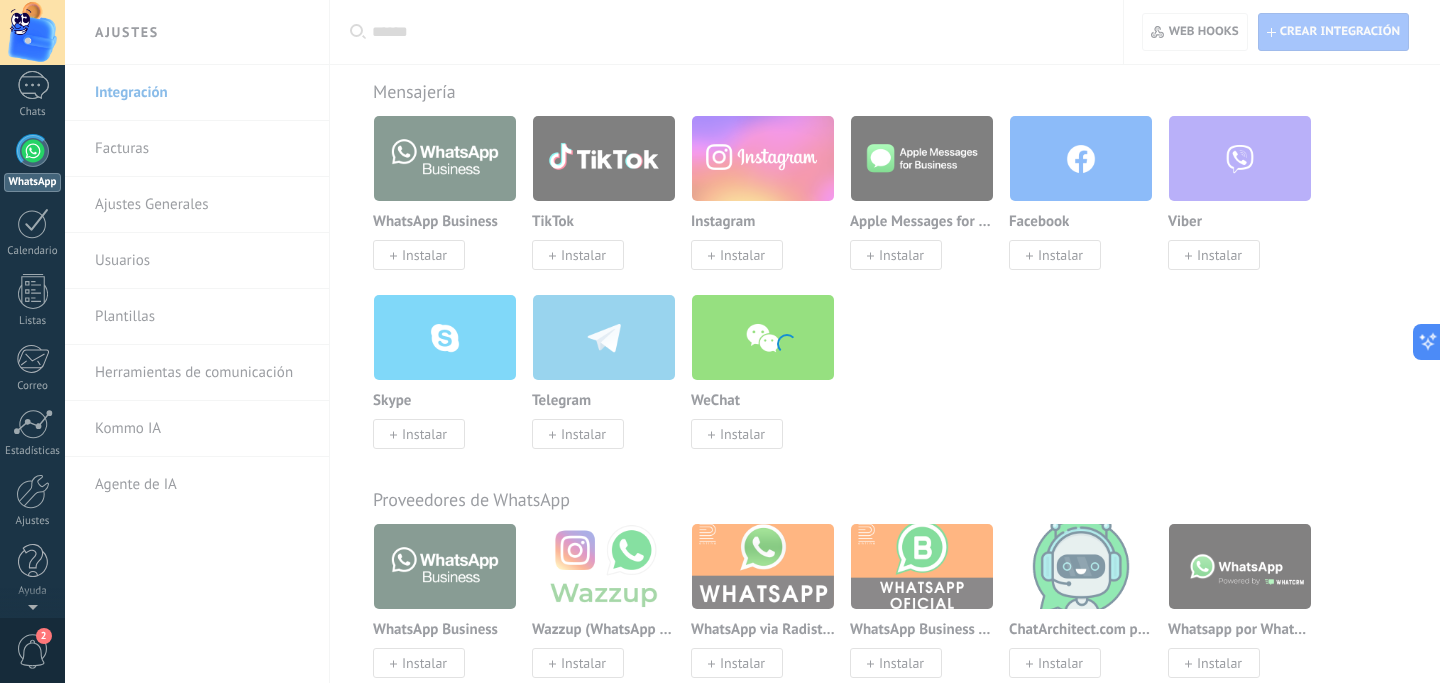scroll, scrollTop: 0, scrollLeft: 0, axis: both 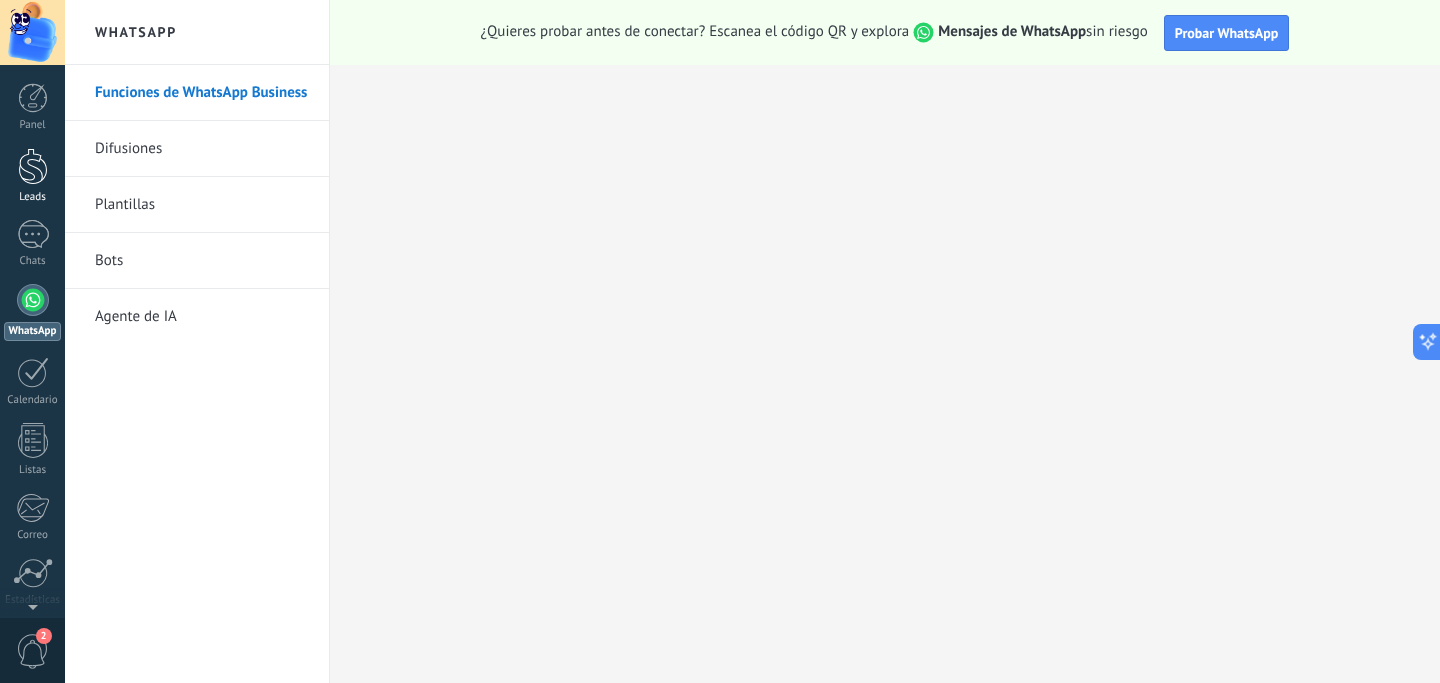 click at bounding box center (33, 166) 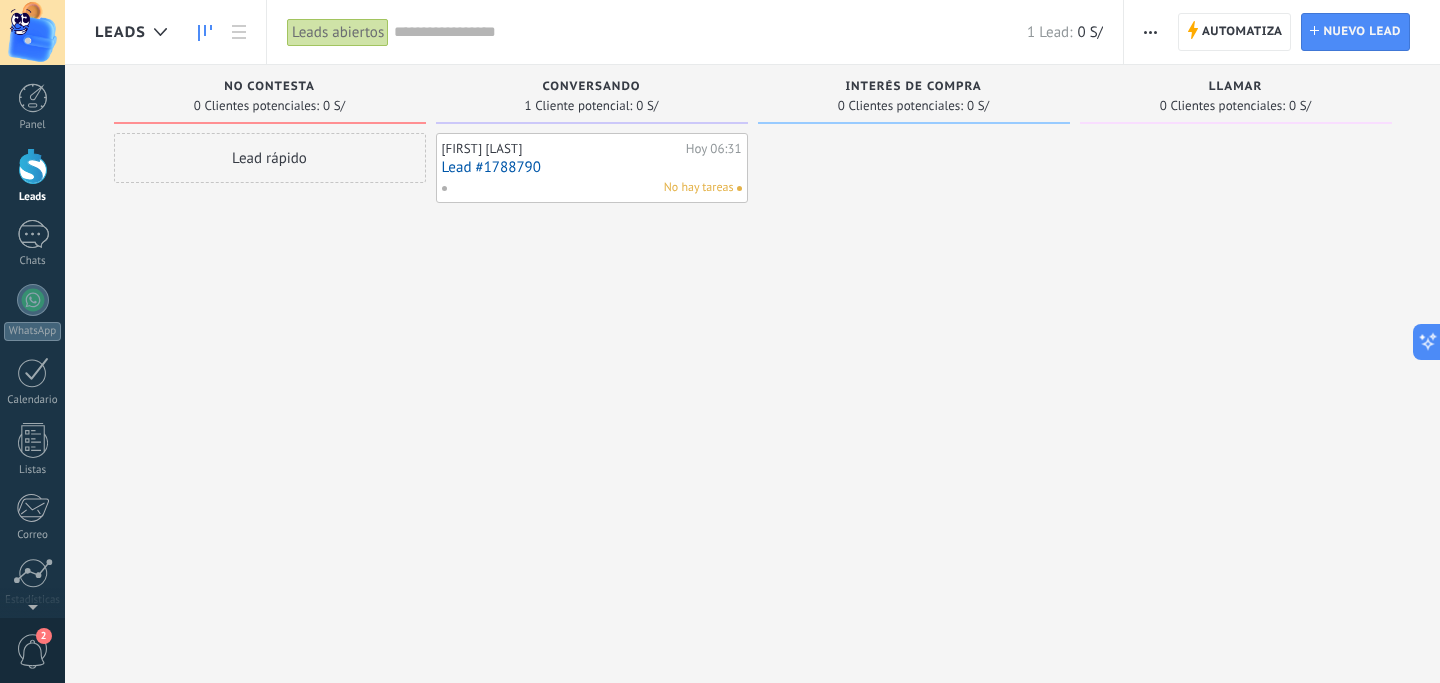 click on "Lead #1788790" at bounding box center (592, 167) 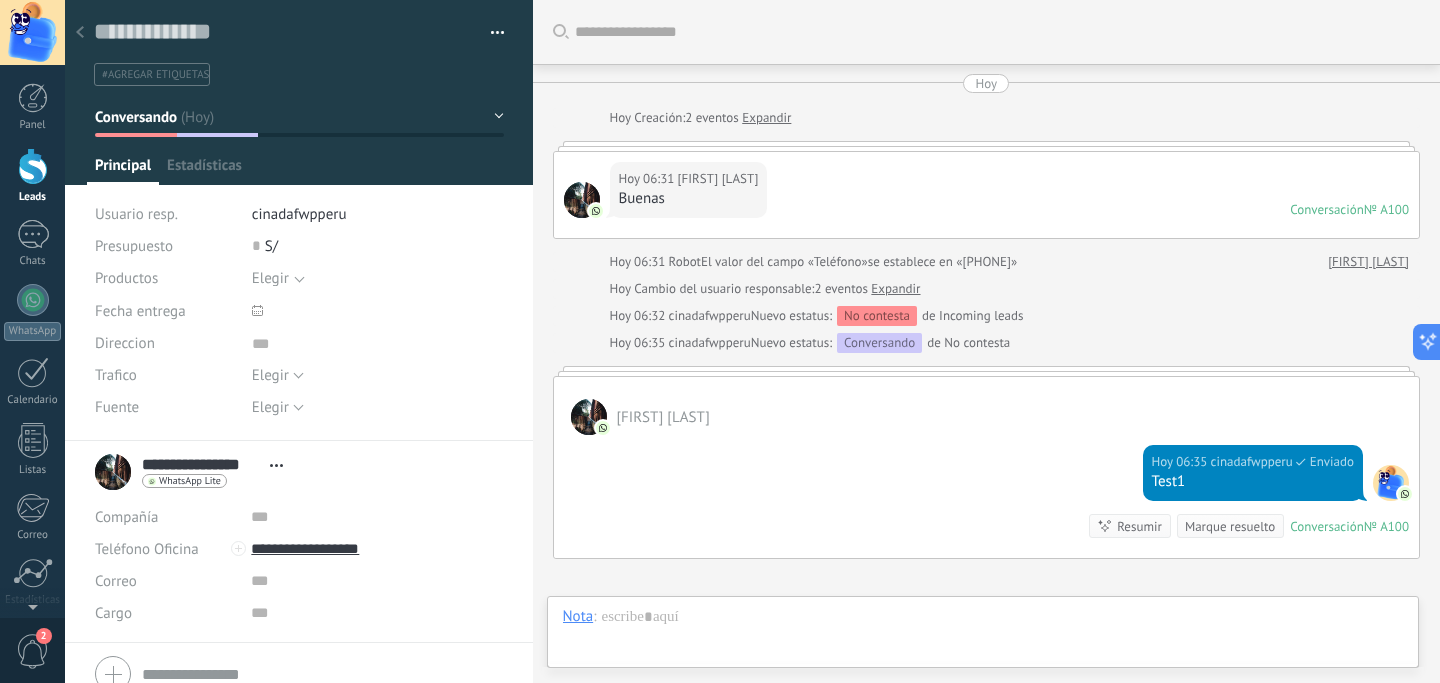 scroll, scrollTop: 20, scrollLeft: 0, axis: vertical 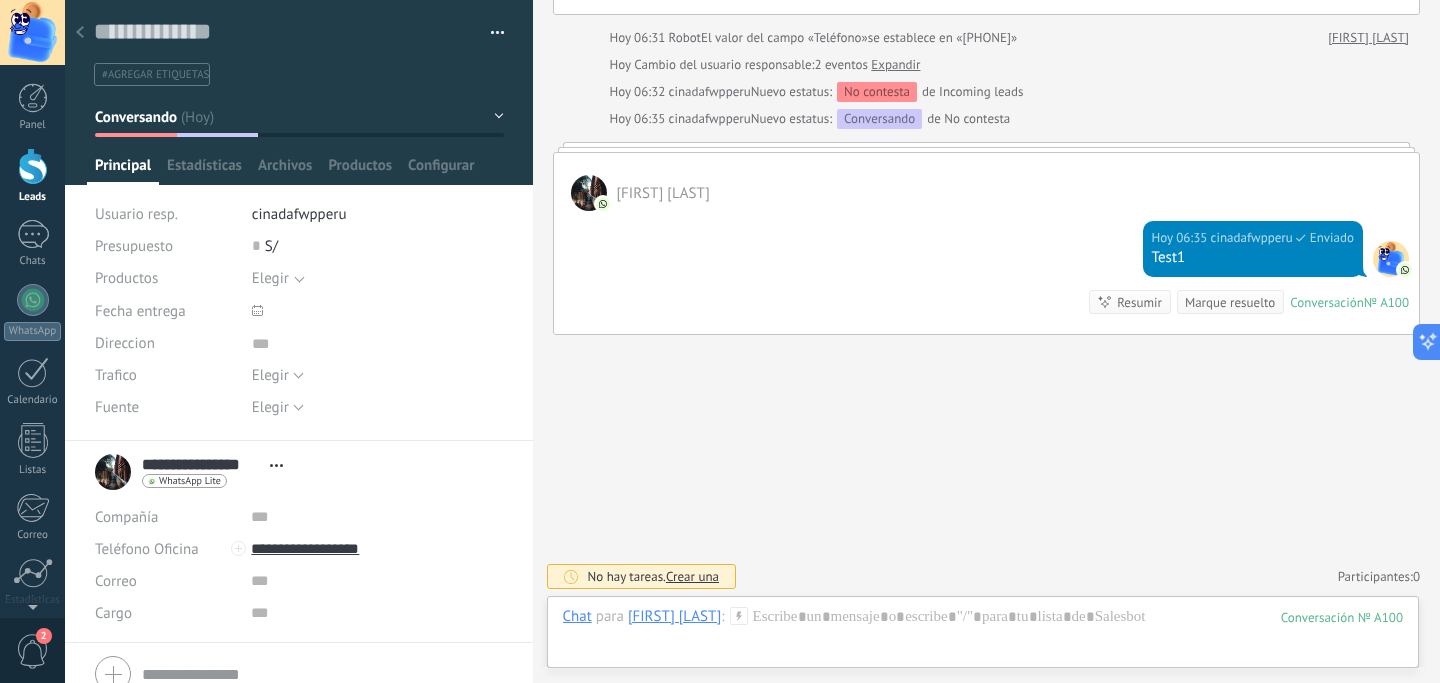 click on "Chat Correo Nota Tarea Chat   para   [FIRST] [LAST] : 100 Enviar Cancelar Rastrear clics en links ? Reducir links largos y rastrear clics: cuando se habilita, los URLs que envías serán reemplazados con links de rastreo. Una vez clickeados, un evento se registrará en el feed del lead. Abajo seleccione las fuentes que utilizan esta  en Ajustes Las plantillas no pueden ser editadas La sesión de mensajería finaliza en: Atajos – ejecutar bots y plantillas – seleccionar acción – mencionar a un colega – seleccionar el destinatario – insertar valor del campo Kommo AI Beta Corregir gramática y ortografía Hacerlo profesional Hacerlo amistoso Hacerlo ingenioso Hacerlo más largo Hacerlo más corto Simplificarlo" at bounding box center [983, 632] 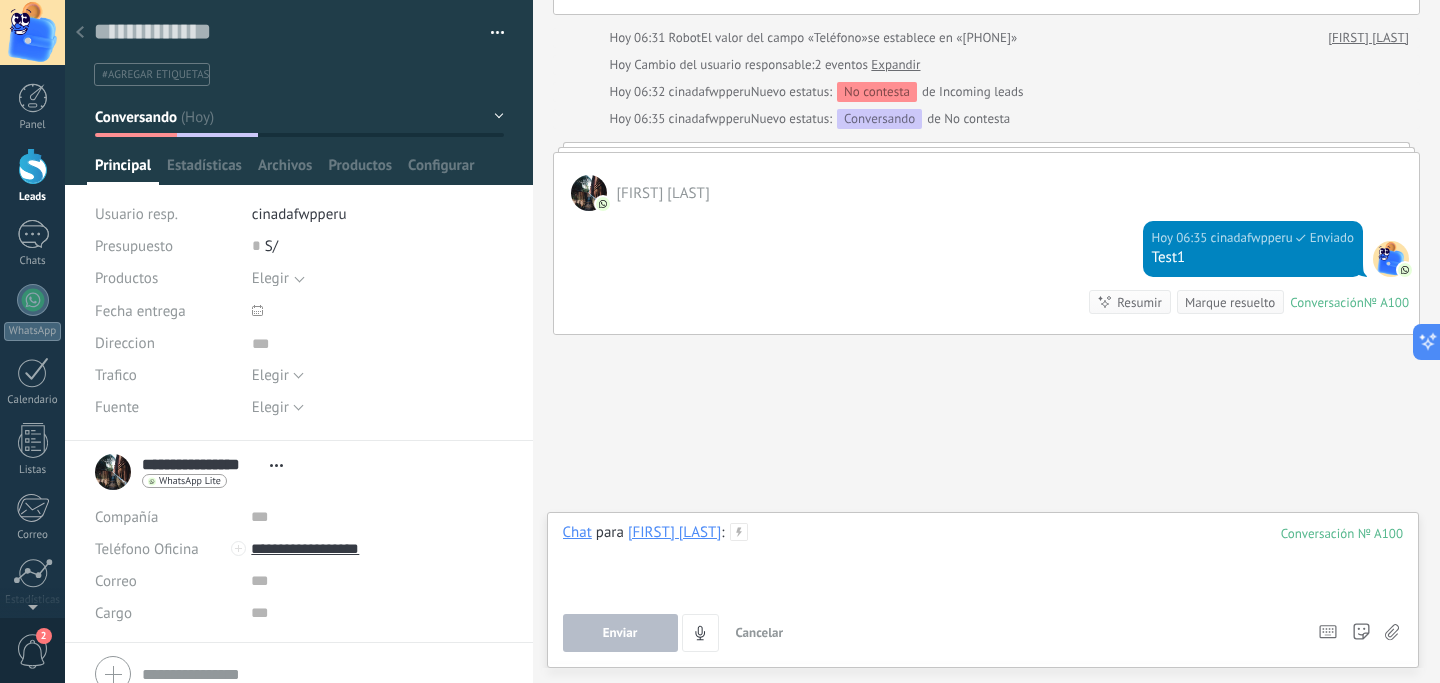 click at bounding box center [983, 561] 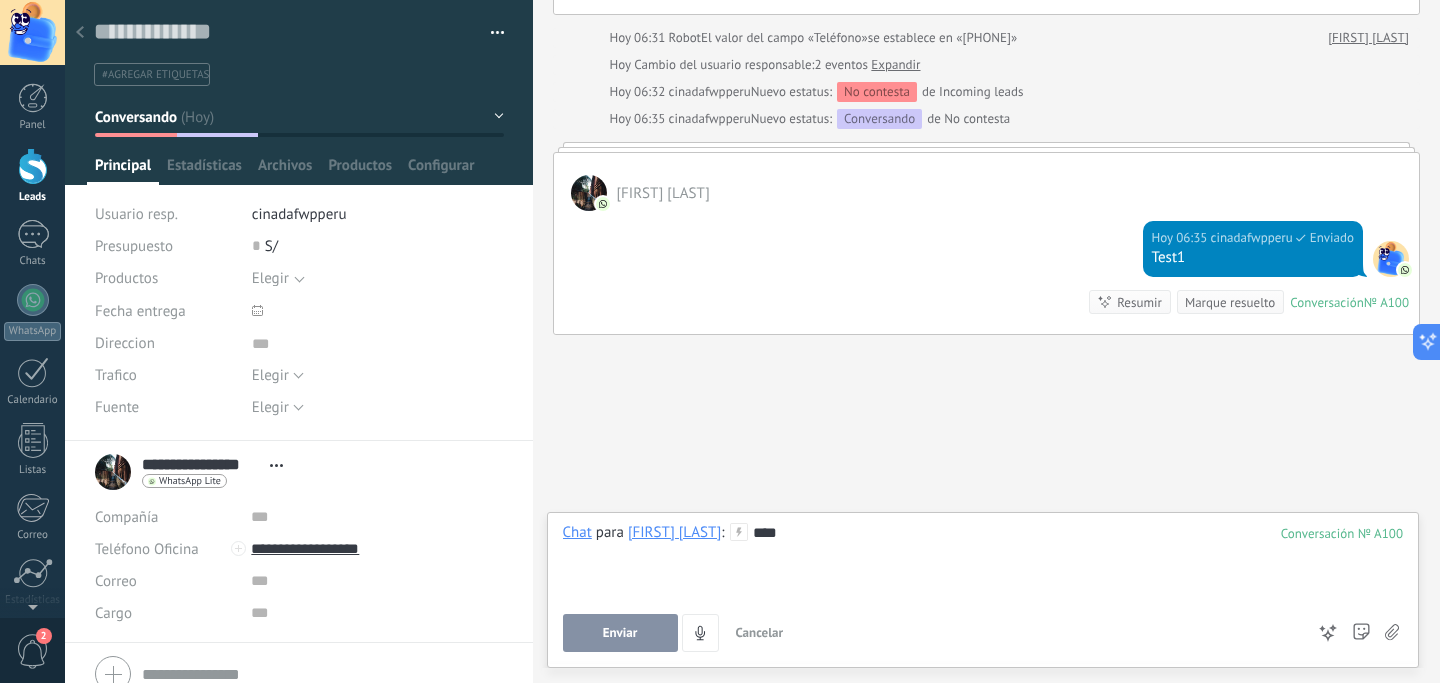 click on "Enviar" at bounding box center (620, 633) 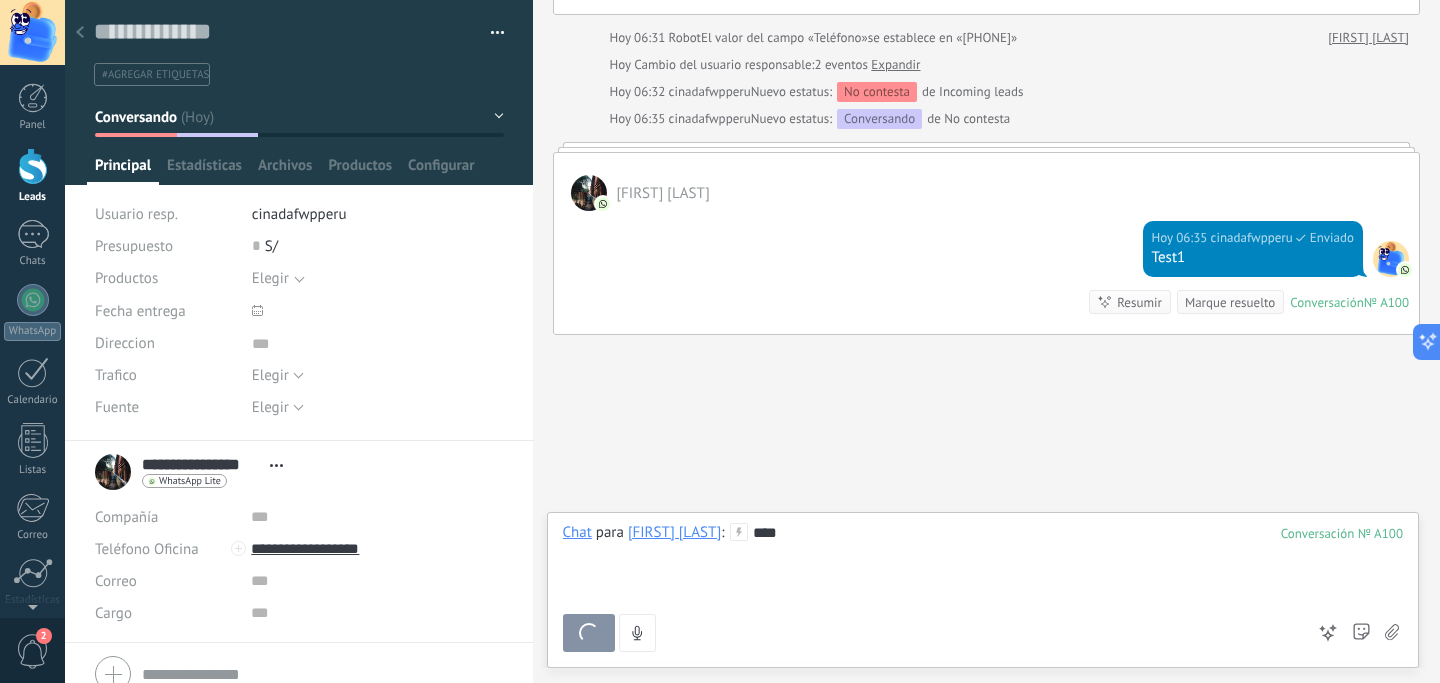 scroll, scrollTop: 285, scrollLeft: 0, axis: vertical 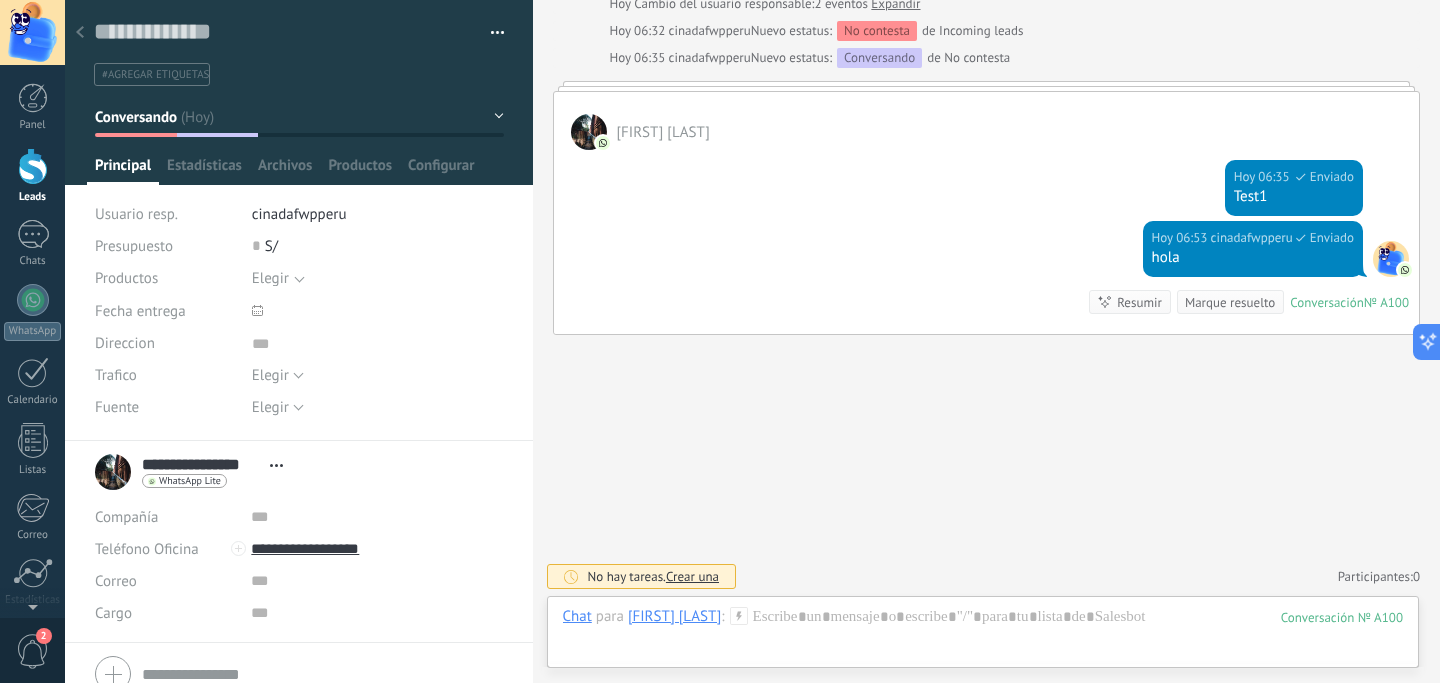 click at bounding box center (80, 33) 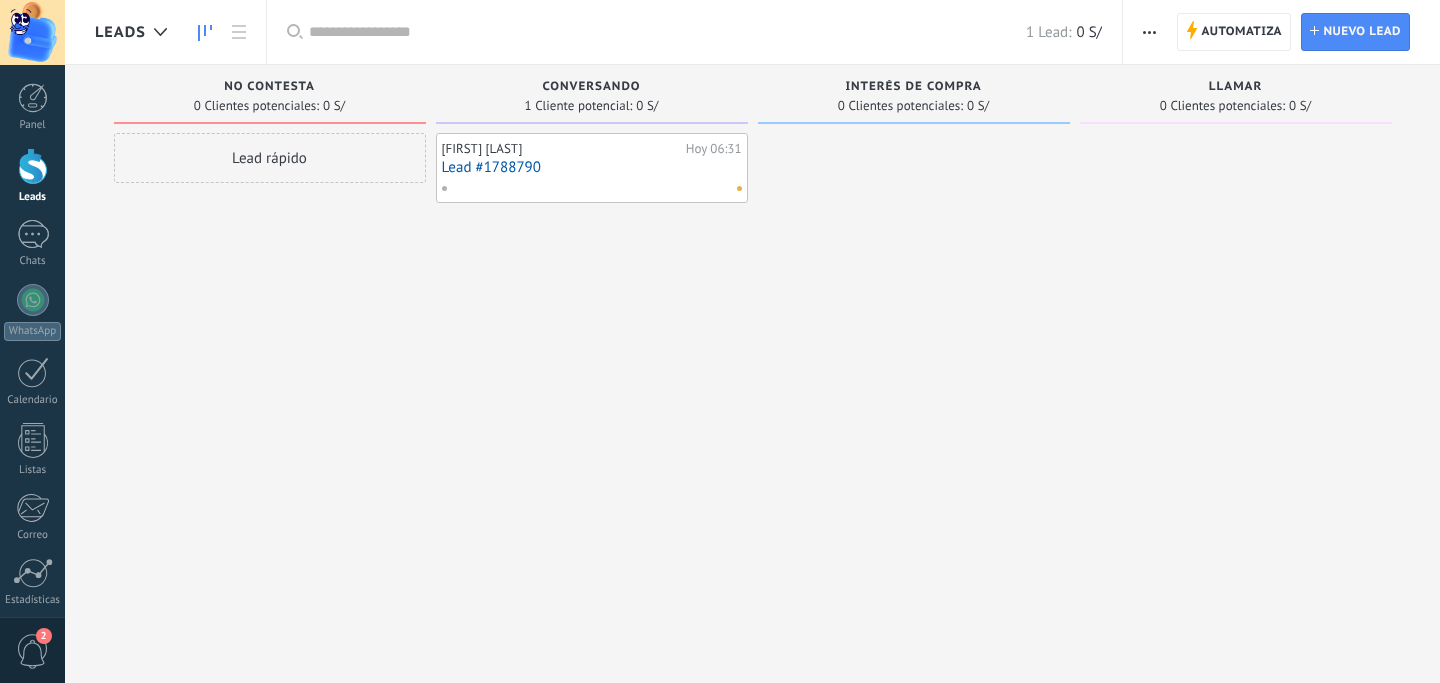 scroll, scrollTop: 0, scrollLeft: 0, axis: both 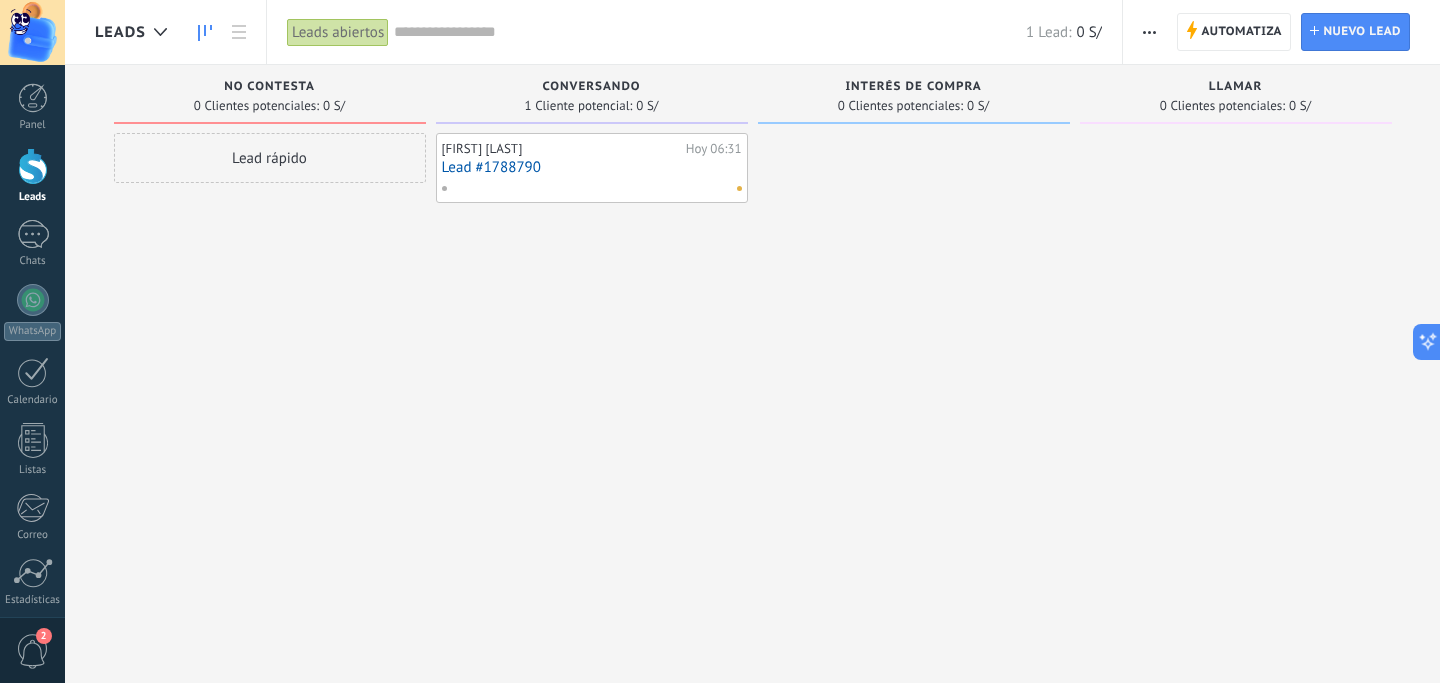 click at bounding box center (587, 188) 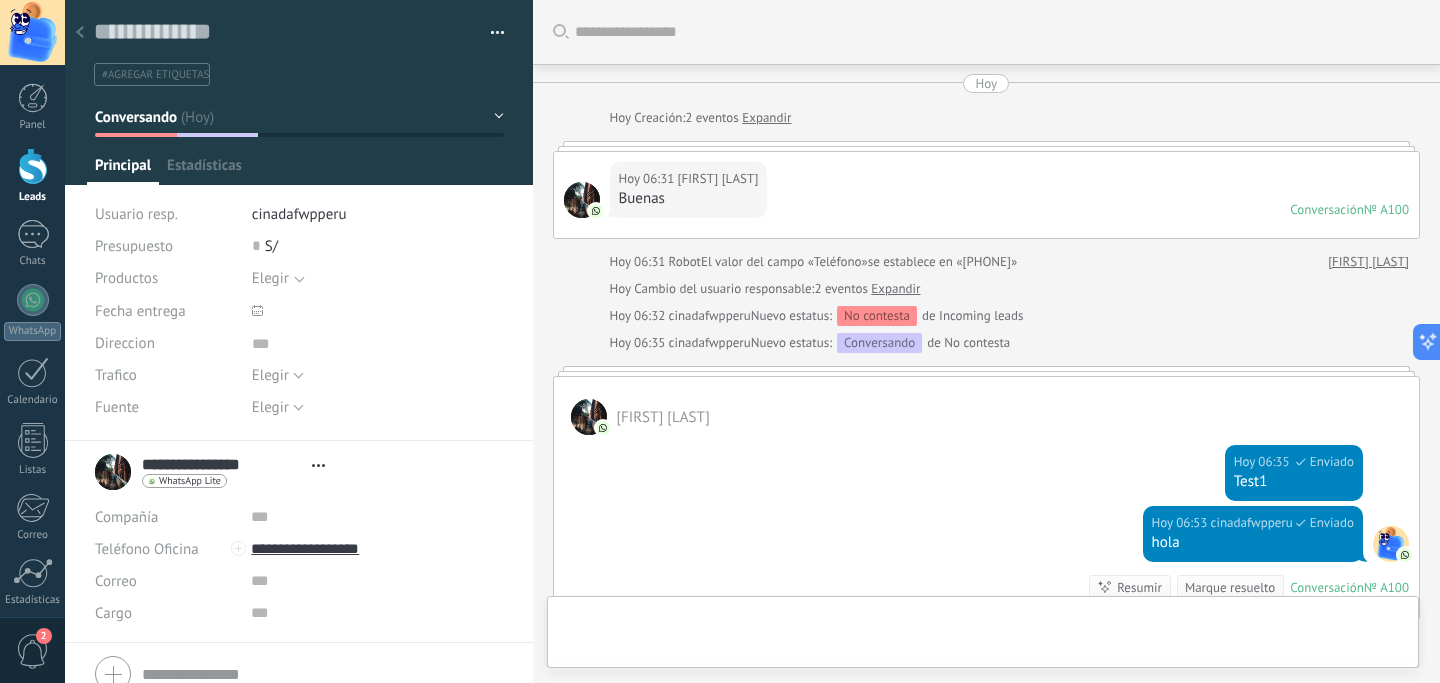 scroll, scrollTop: 20, scrollLeft: 0, axis: vertical 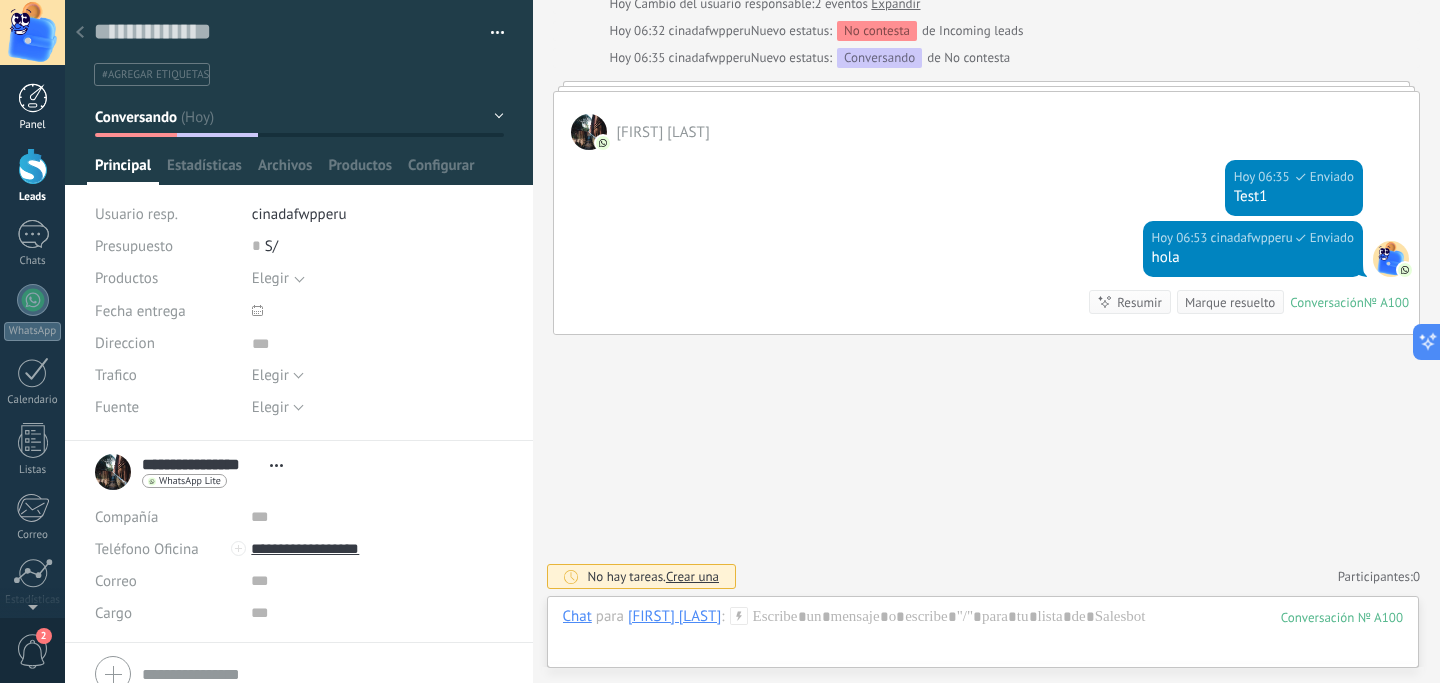click on "Panel" at bounding box center [33, 125] 